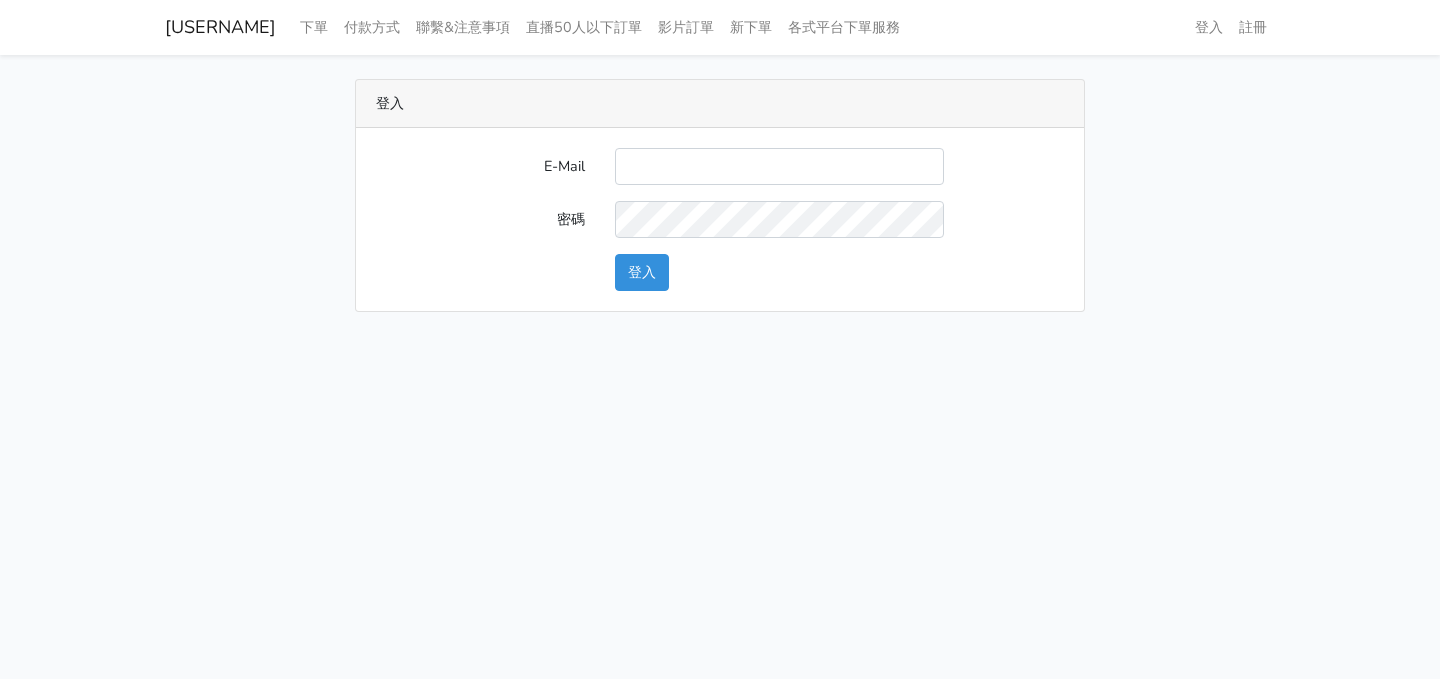 scroll, scrollTop: 0, scrollLeft: 0, axis: both 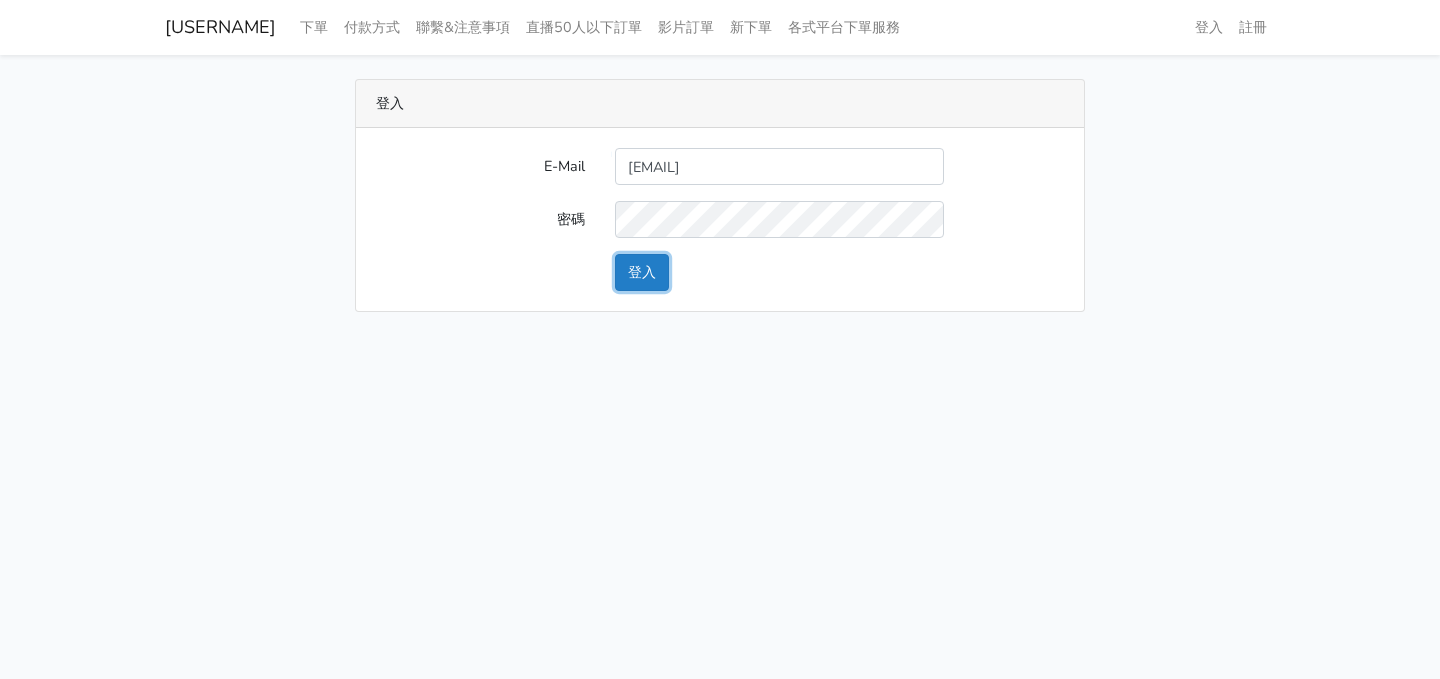 click on "登入" at bounding box center [642, 272] 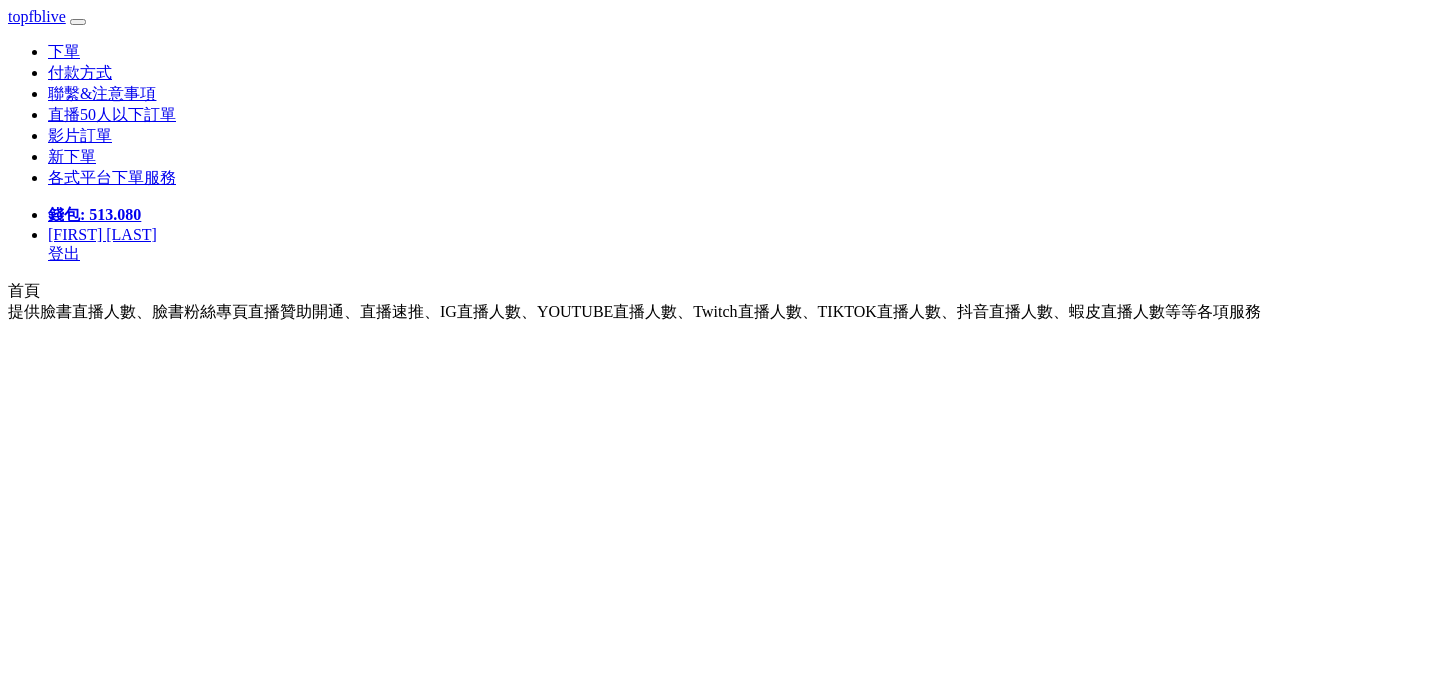 scroll, scrollTop: 0, scrollLeft: 0, axis: both 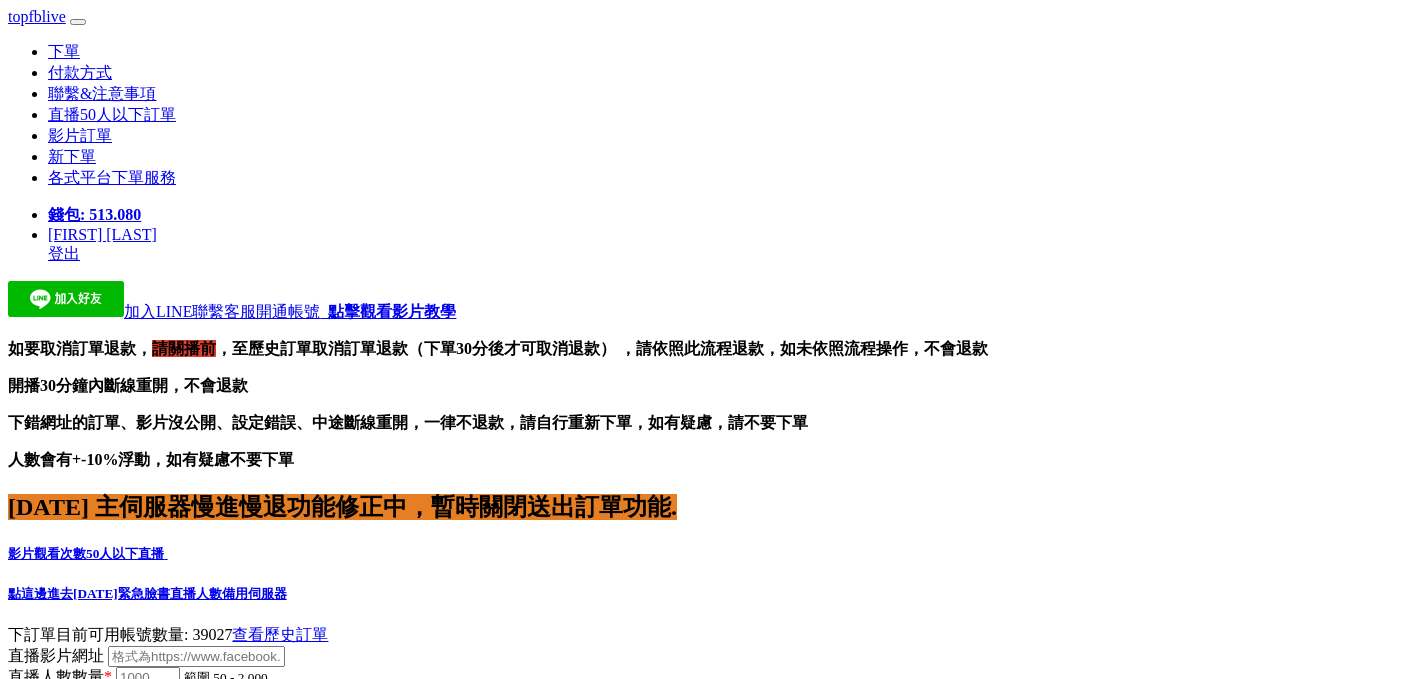 click on "點這邊進去8/16緊急臉書直播人數備用伺服器" at bounding box center (147, 593) 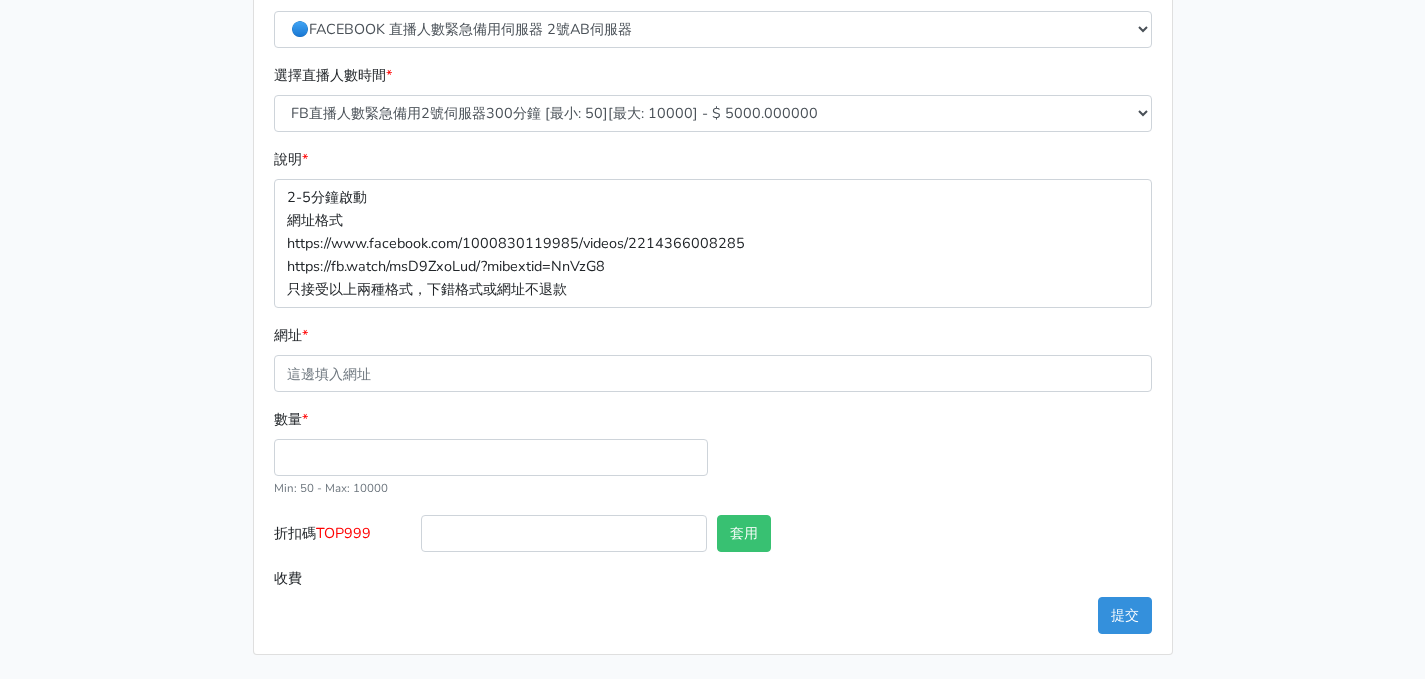 scroll, scrollTop: 517, scrollLeft: 0, axis: vertical 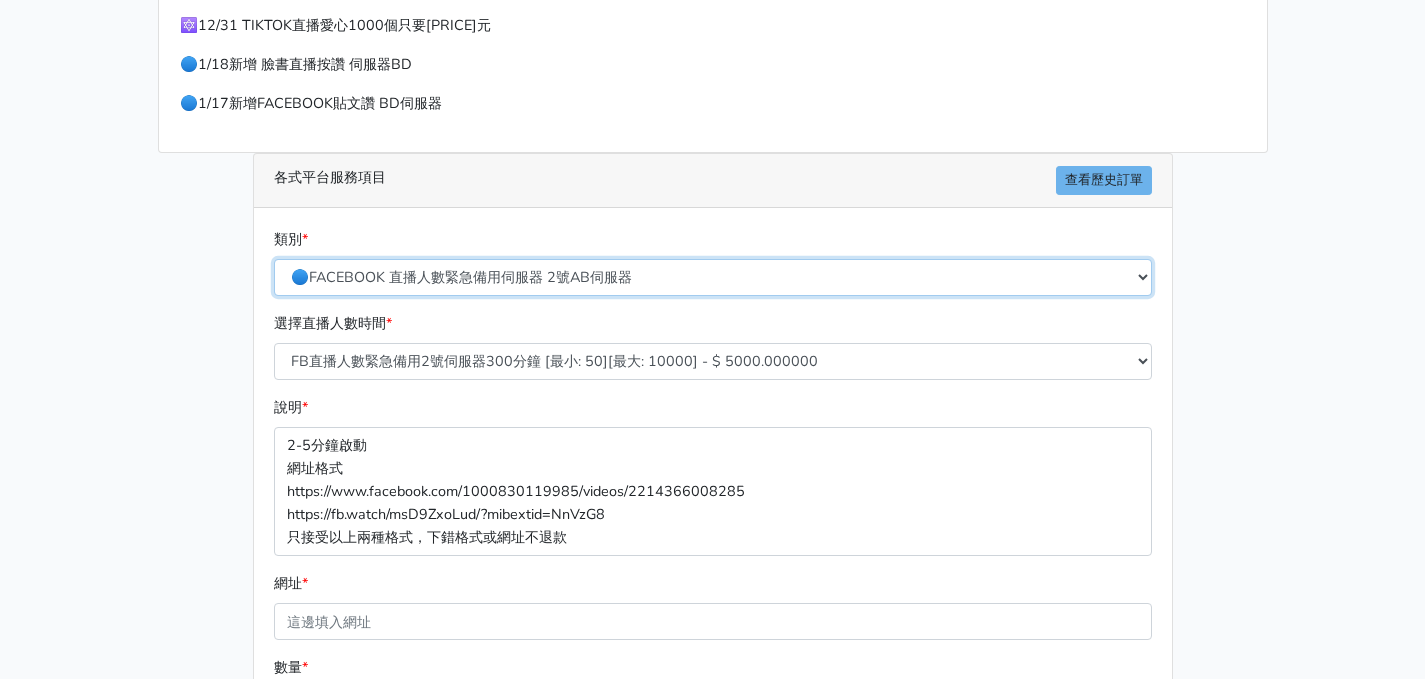click on "🔵FACEBOOK 直播人數緊急備用伺服器 2號AB伺服器
🔵FACEBOOK 網軍專用貼文留言 安全保密
🔵FACEBOOK 直播人數伺服器 快進
🔵9/30 FACEBOOK 直播人數緩慢進場緩慢退場 台灣獨家
🔵FACEBOOK 直播人數緊急備用伺服器 J1
🔵FACEBOOK按讚-追蹤-評論-社團成員-影片觀看-短影片觀看
🔵台灣帳號FACEBOOK按讚、表情、分享、社團、追蹤服務" at bounding box center (713, 277) 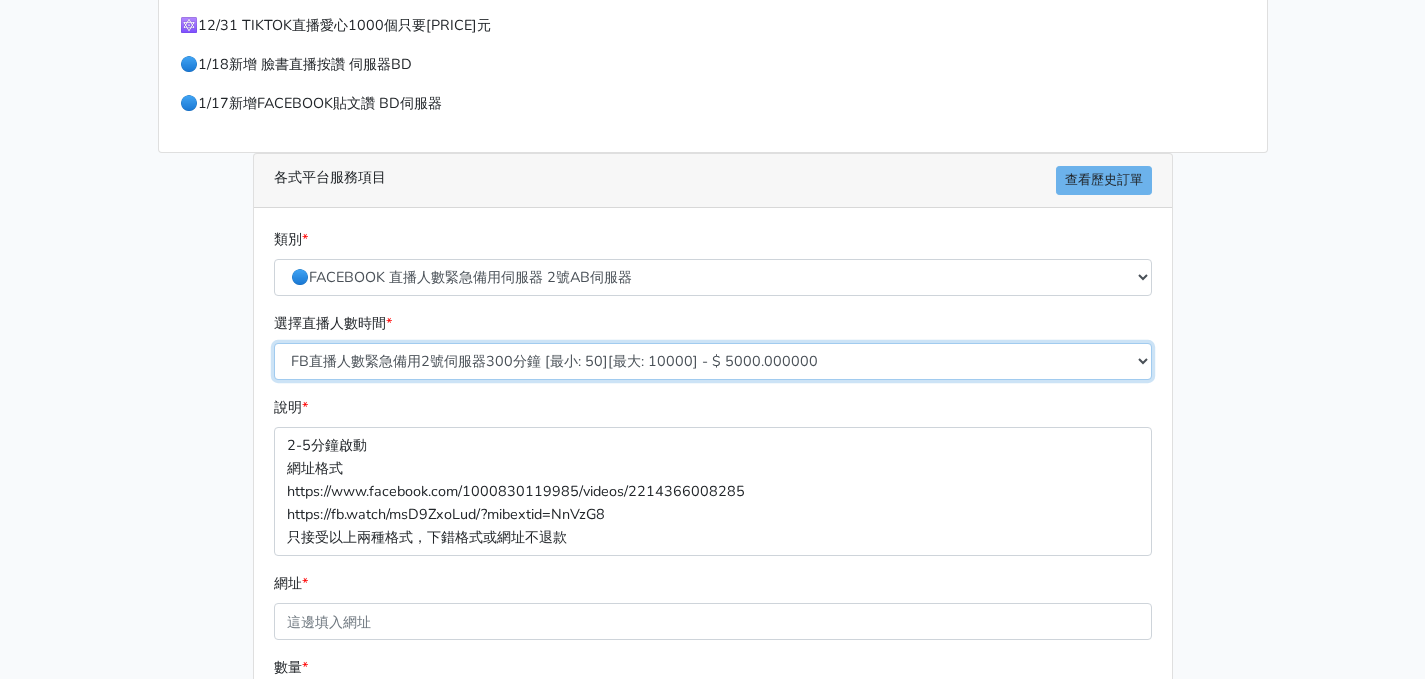 click on "FB直播人數緊急備用2號伺服器300分鐘 [最小: 50][最大: 10000] - $ 5000.000000 FB直播人數緊急備用2號伺服器60分鐘 [最小: 50][最大: 10000] - $ 1000.000000 FB直播人數緊急備用2號伺服器90分鐘 [最小: 50][最大: 10000] - $ 1500.000000 FB直播人數緊急備用2號伺服器120分鐘 [最小: 50][最大: 10000] - $ 2000.000000 FB直播人數緊急備用2號伺服器150分鐘 [最小: 50][最大: 10000] - $ 2500.000000 FB直播人數緊急備用2號伺服器180分鐘 [最小: 50][最大: 10000] - $ 3000.000000 FB直播人數緊急備用2號伺服器240分鐘 [最小: 50][最大: 10000] - $ 4000.000000 FB直播人數緊急備用2號伺服器360分鐘  [最小: 50][最大: 10000] - $ 6000.000000" at bounding box center (713, 361) 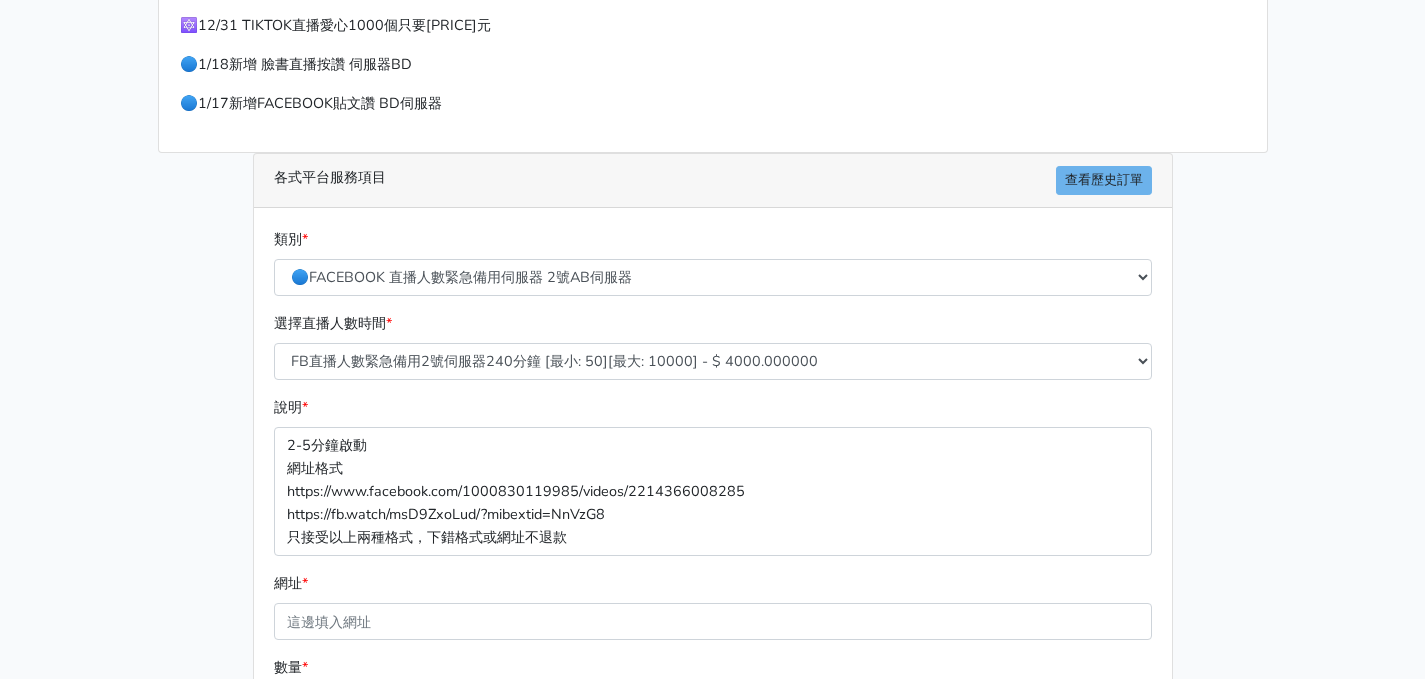 click on "請照說明的網址格式下單，這邊的服務都沒退款項目，下單就無法退款
此服務無保固，如愛心、讚、追蹤、觀看次數等等，如有掉落，不會補充
使用服務前，請把各個平台設定公開，否則服務不會執行， 下單後無退款服務，如有疑慮請勿下單
🌕9/25新增 IG愛心 GP伺服器
🌕10/8 IG追蹤 改版後  可正常使用 SX伺服器
🔴10月改版可用YT影片觀看次數 NEW伺服器SG
IG改版使用追蹤需要把標示進行審查關閉 看此連結 https://prnt.sc/kypxqWgE3cUR
11/13 新增 🌑Threads脆 追蹤人數 服務
10/8 IG追蹤 改版後 可正常使用 需關閉追蹤審查 SX伺服器 此服務價格調降為1000個=150元
11/13 TikTok 追蹤人數 V1 GP伺服器 價格調降1000個=300元 目前完成速度快
🔯12/31 TIKTOK直播愛心1000個只要17元" at bounding box center (713, 232) 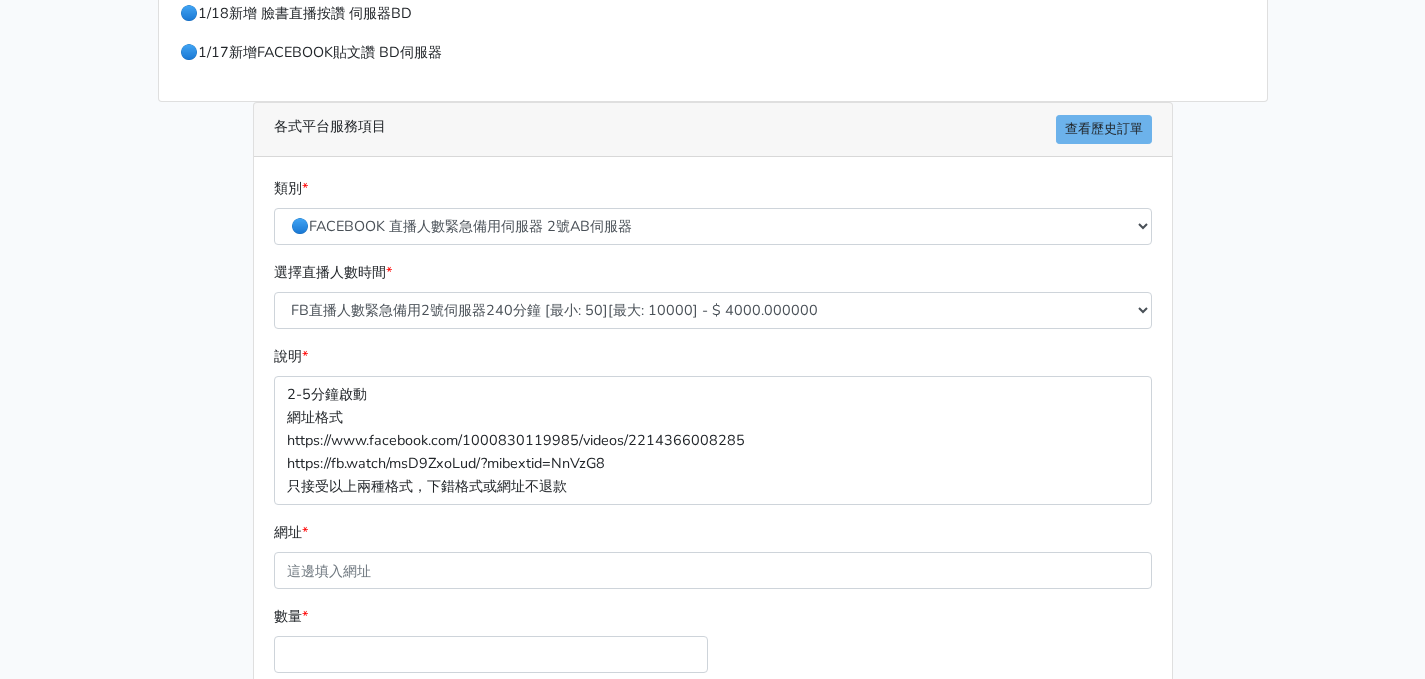scroll, scrollTop: 611, scrollLeft: 0, axis: vertical 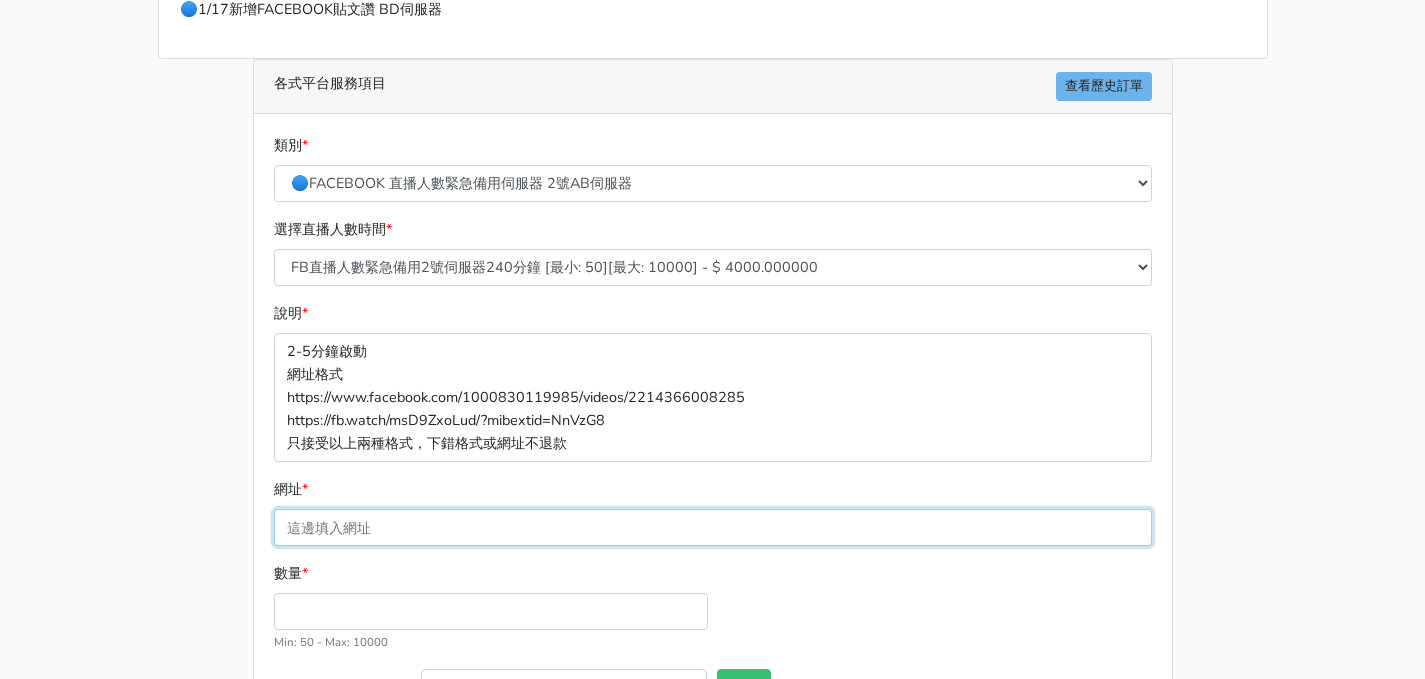 click on "網址 *" at bounding box center (713, 527) 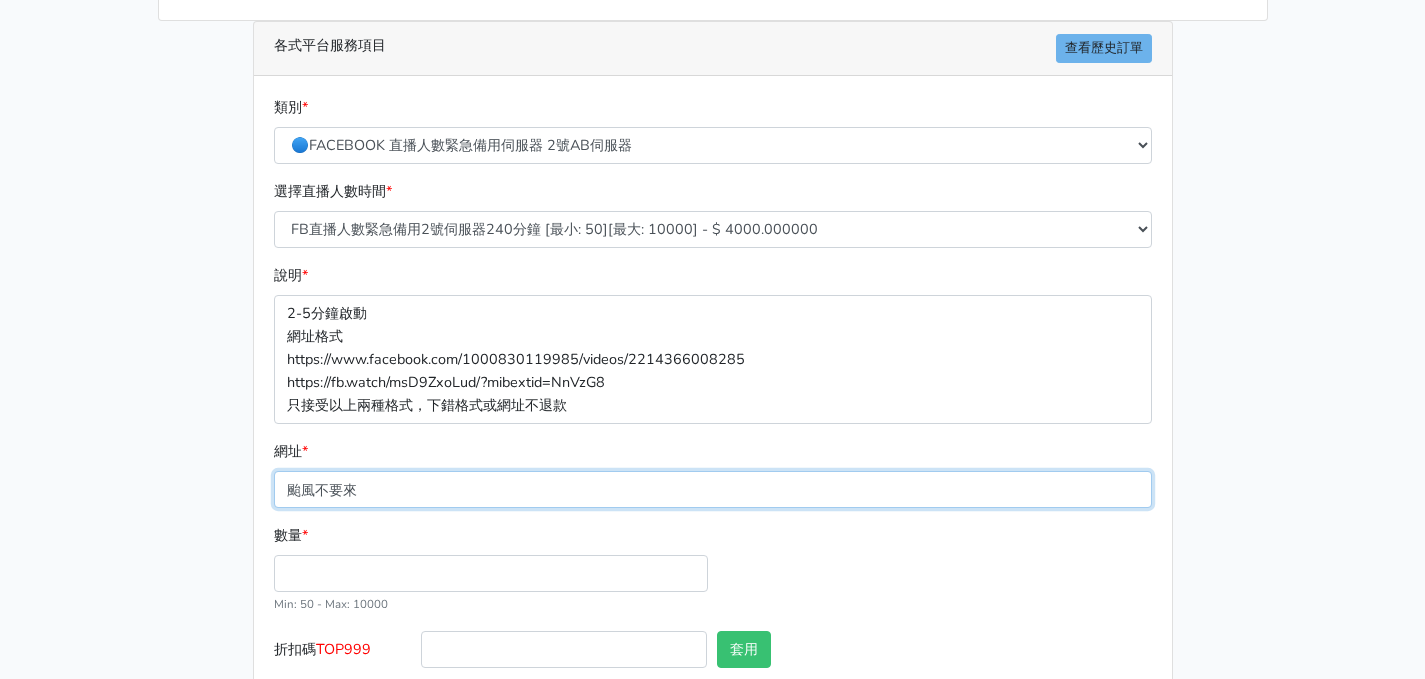 scroll, scrollTop: 689, scrollLeft: 0, axis: vertical 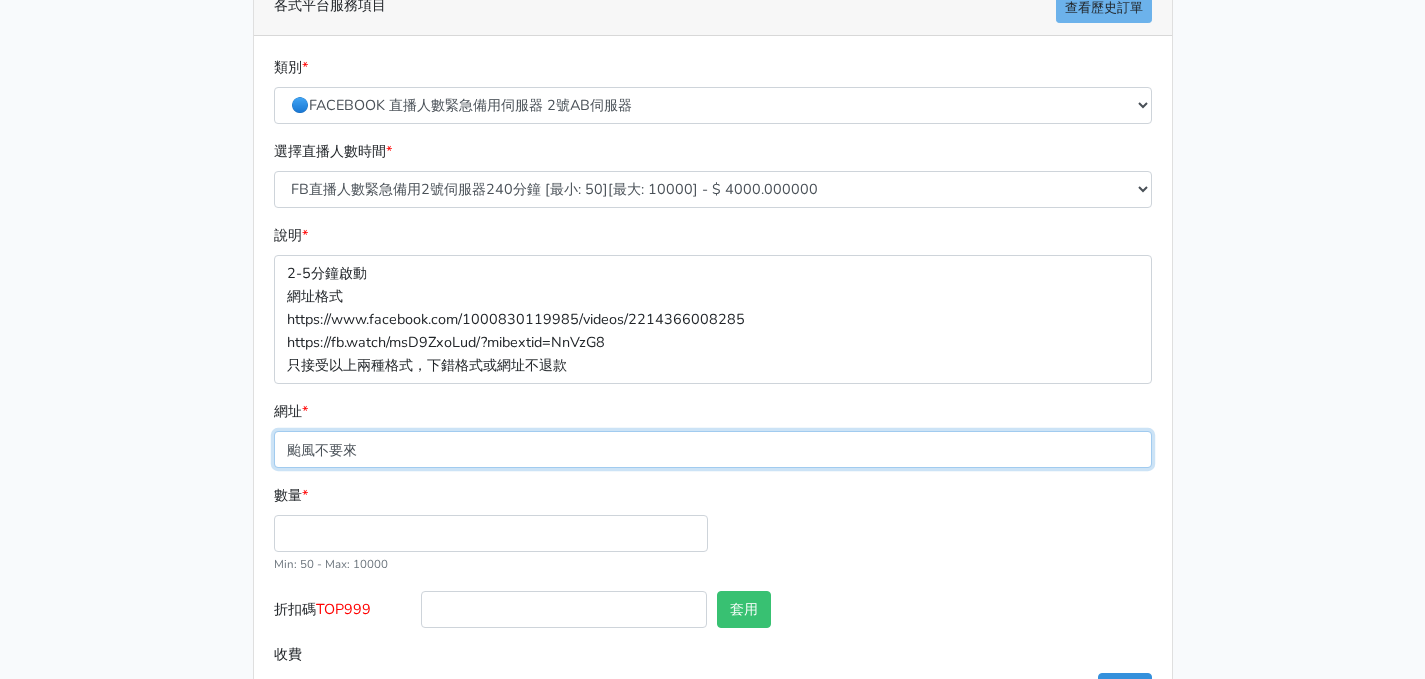 click on "颱風不要來" at bounding box center [713, 449] 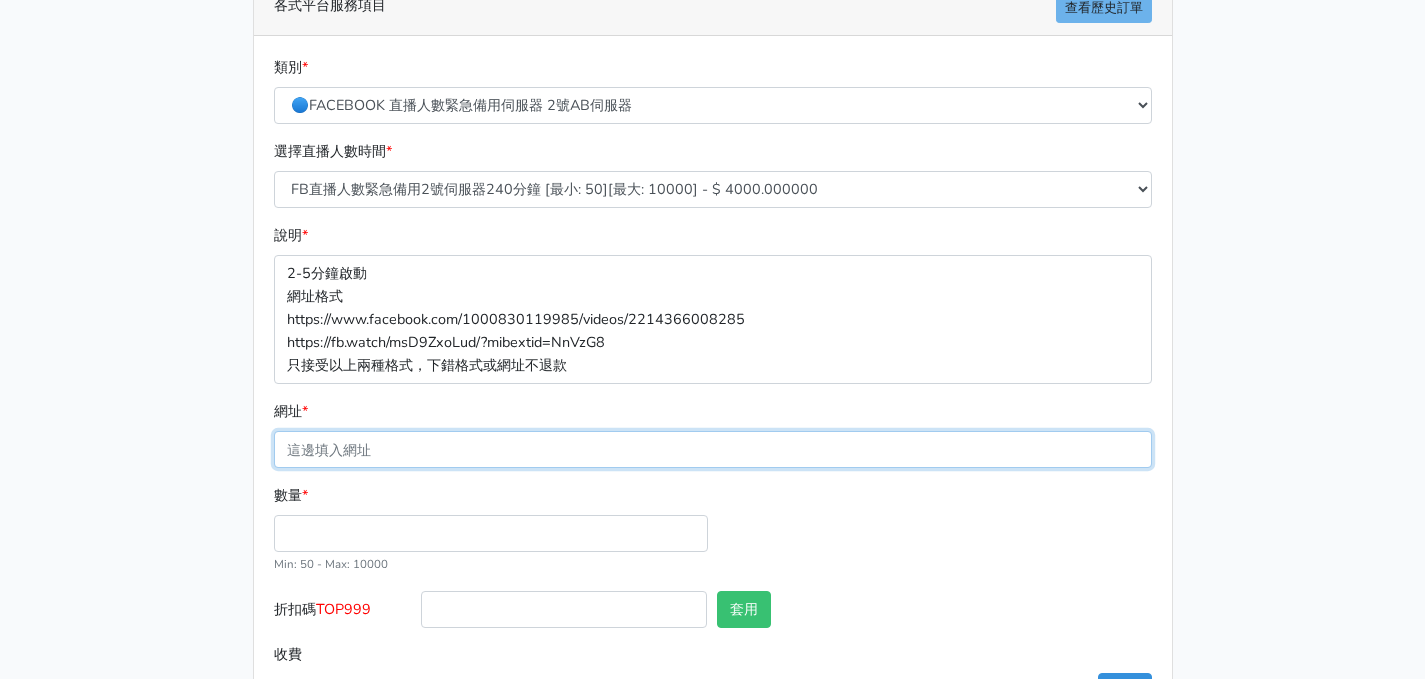 paste on "https://www.facebook.com/sherrybthree/videos/3234789763339033" 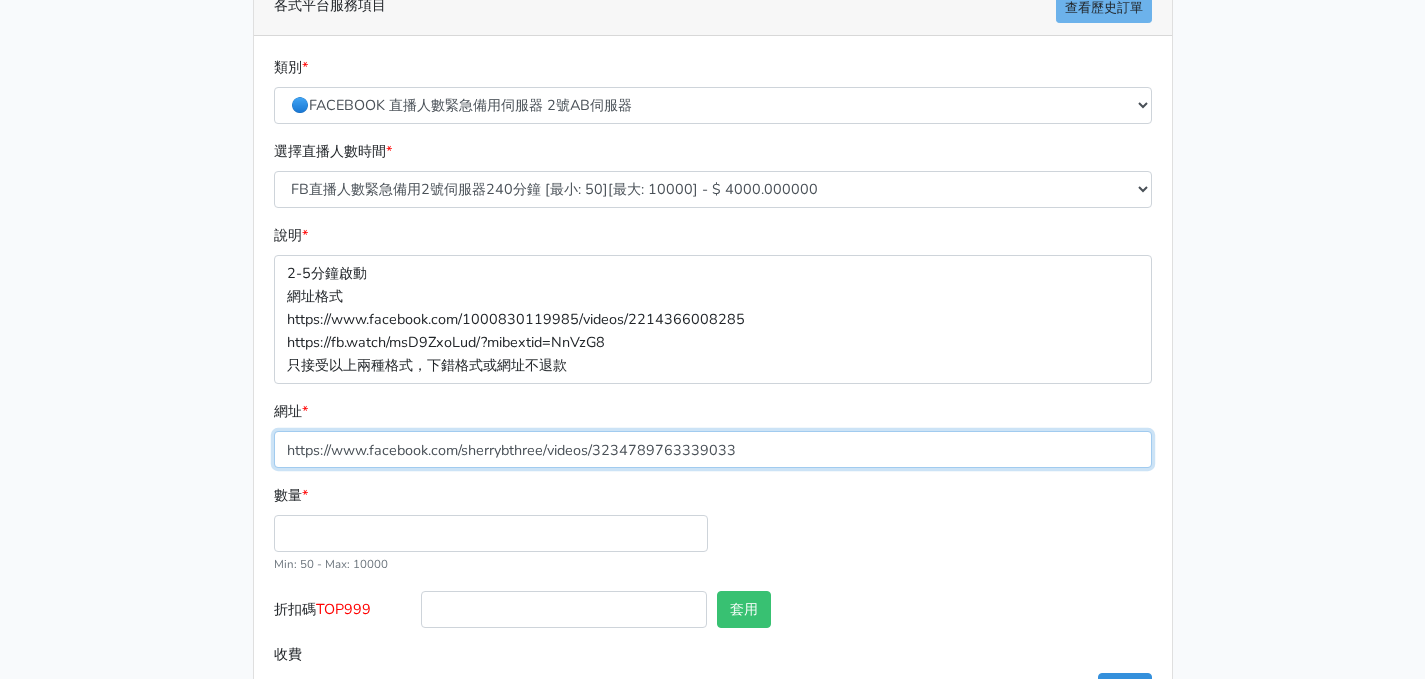type on "https://www.facebook.com/sherrybthree/videos/3234789763339033" 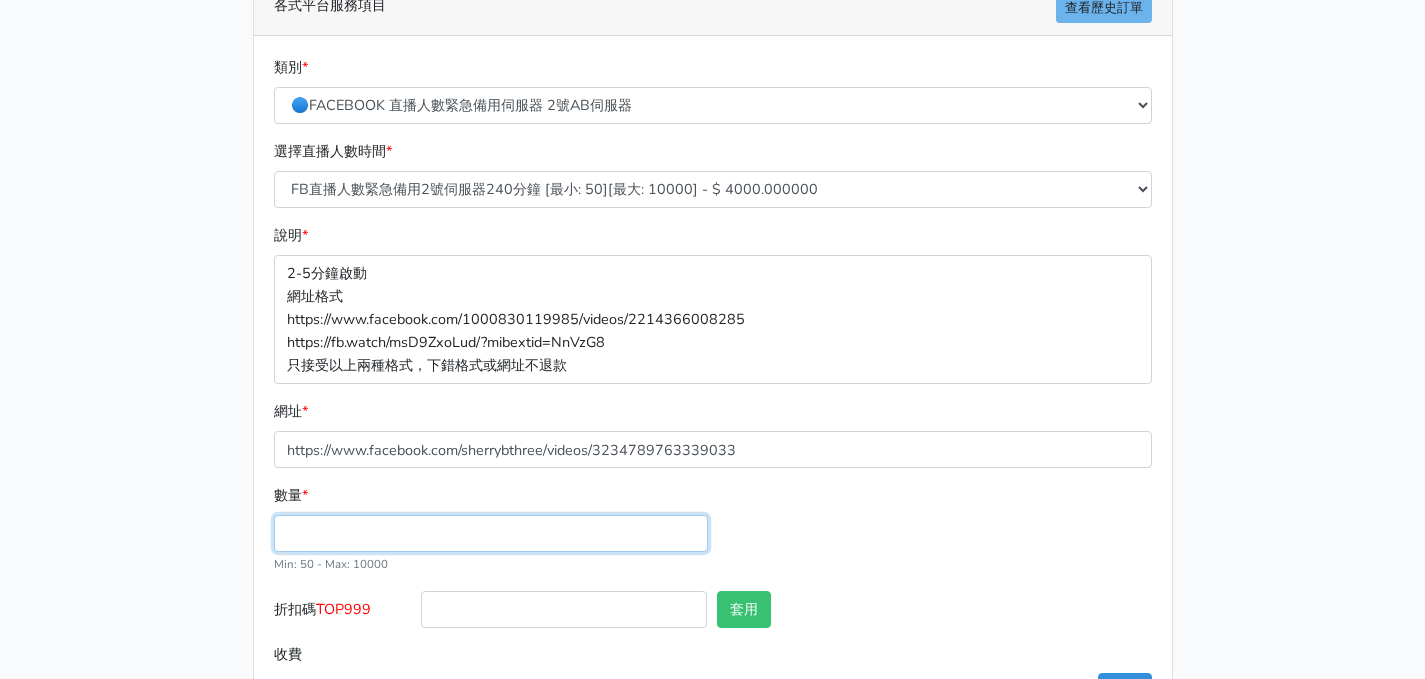 click on "數量 *" at bounding box center (491, 533) 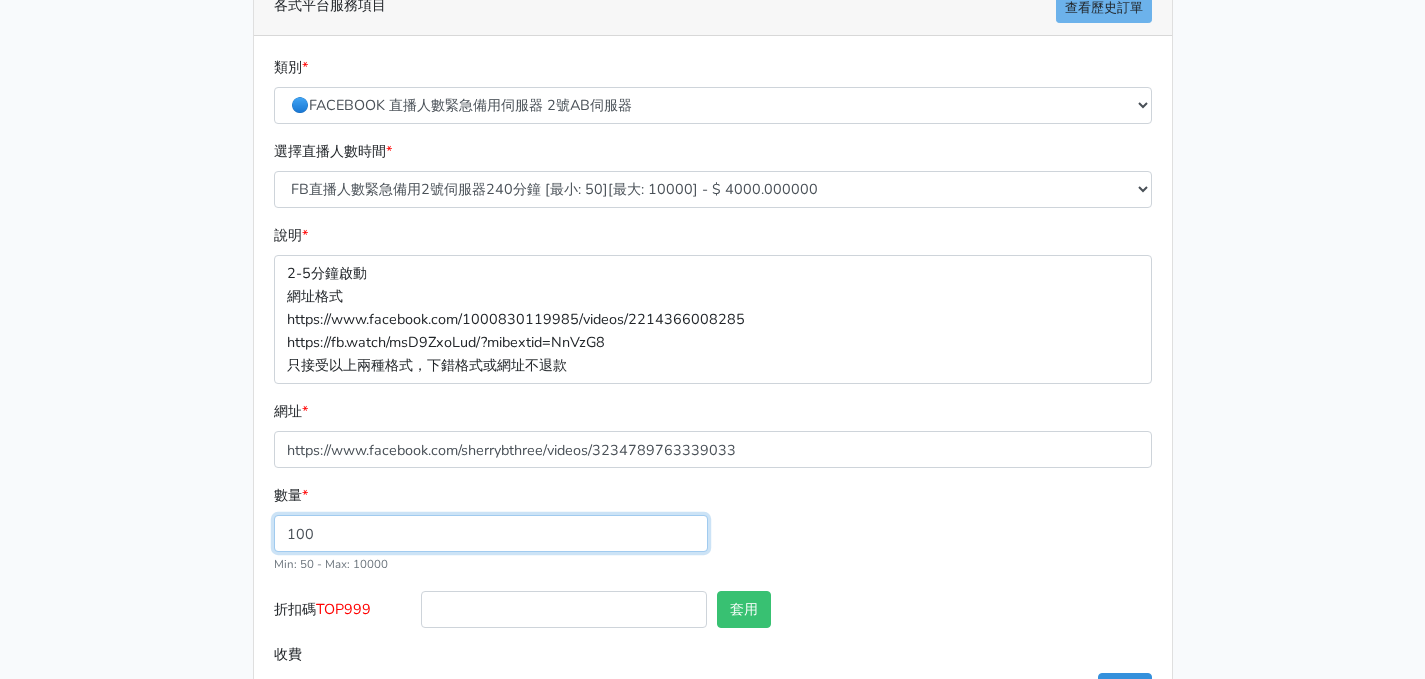 type on "100" 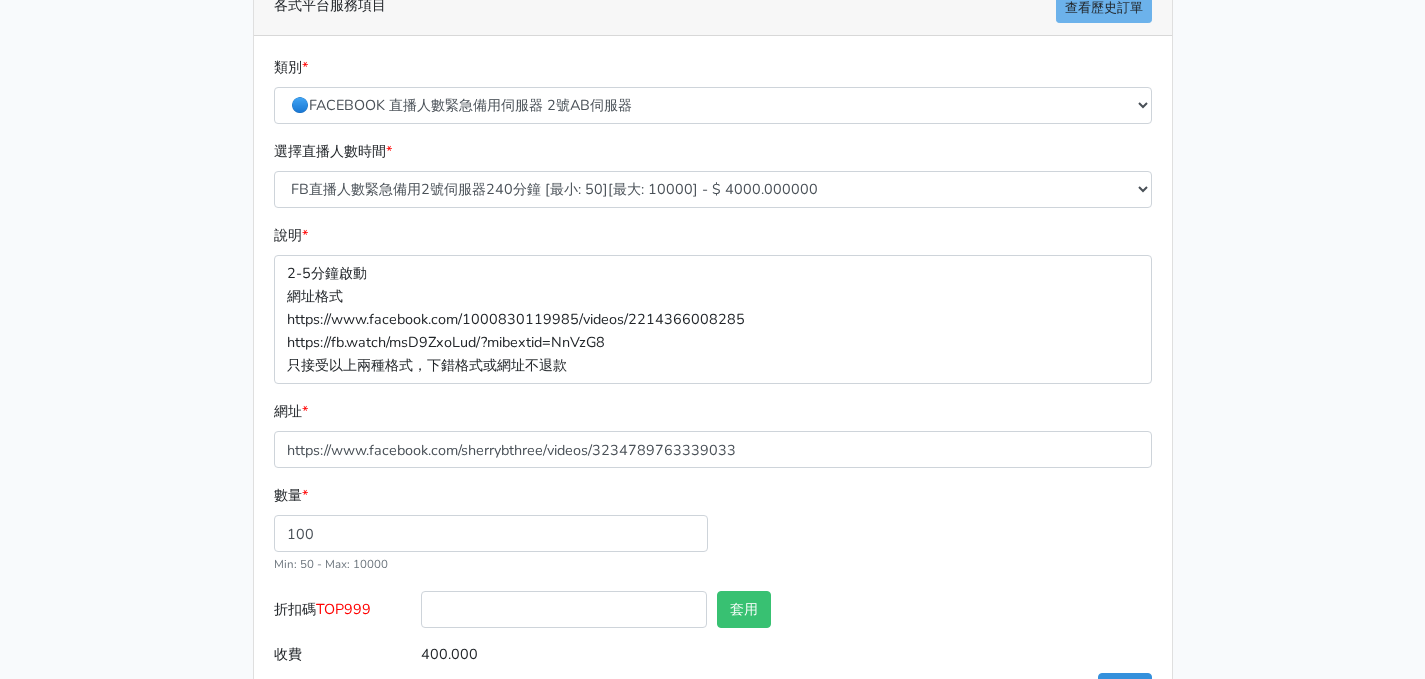 click on "TOP999" at bounding box center (343, 609) 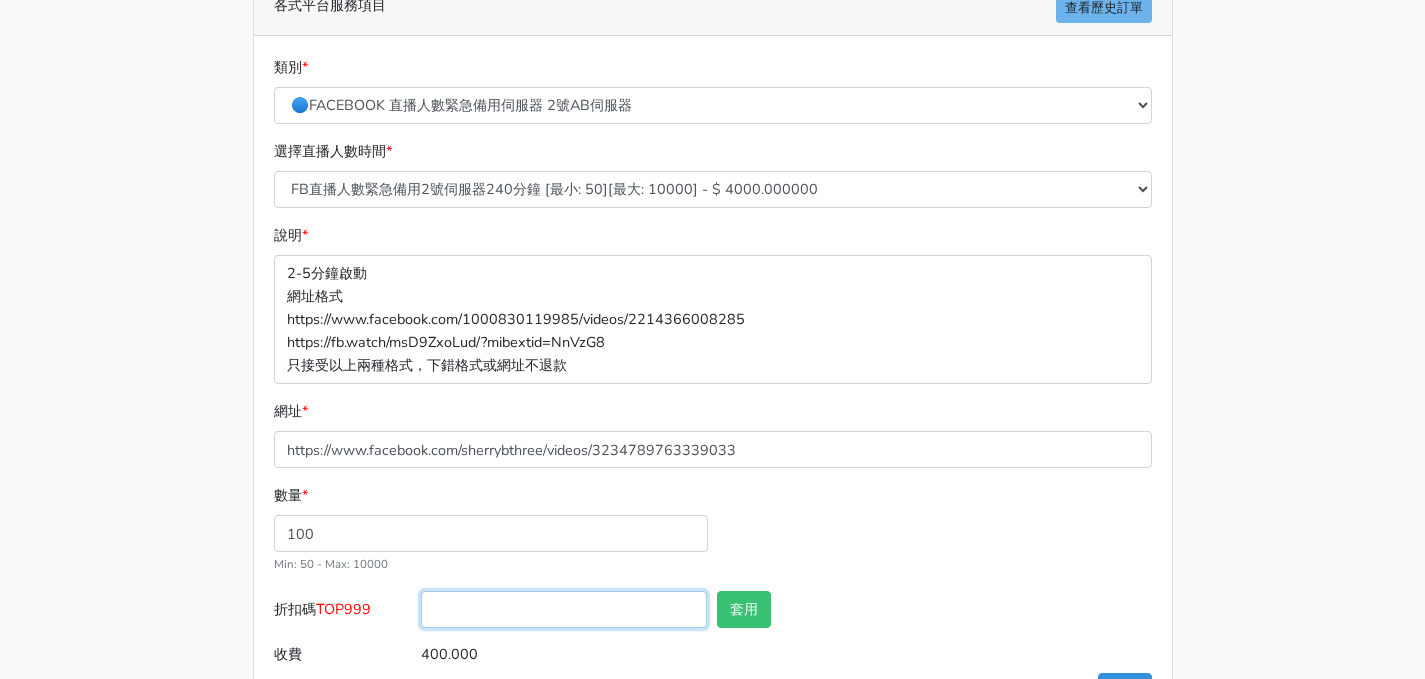 click on "折扣碼  TOP999" at bounding box center (564, 609) 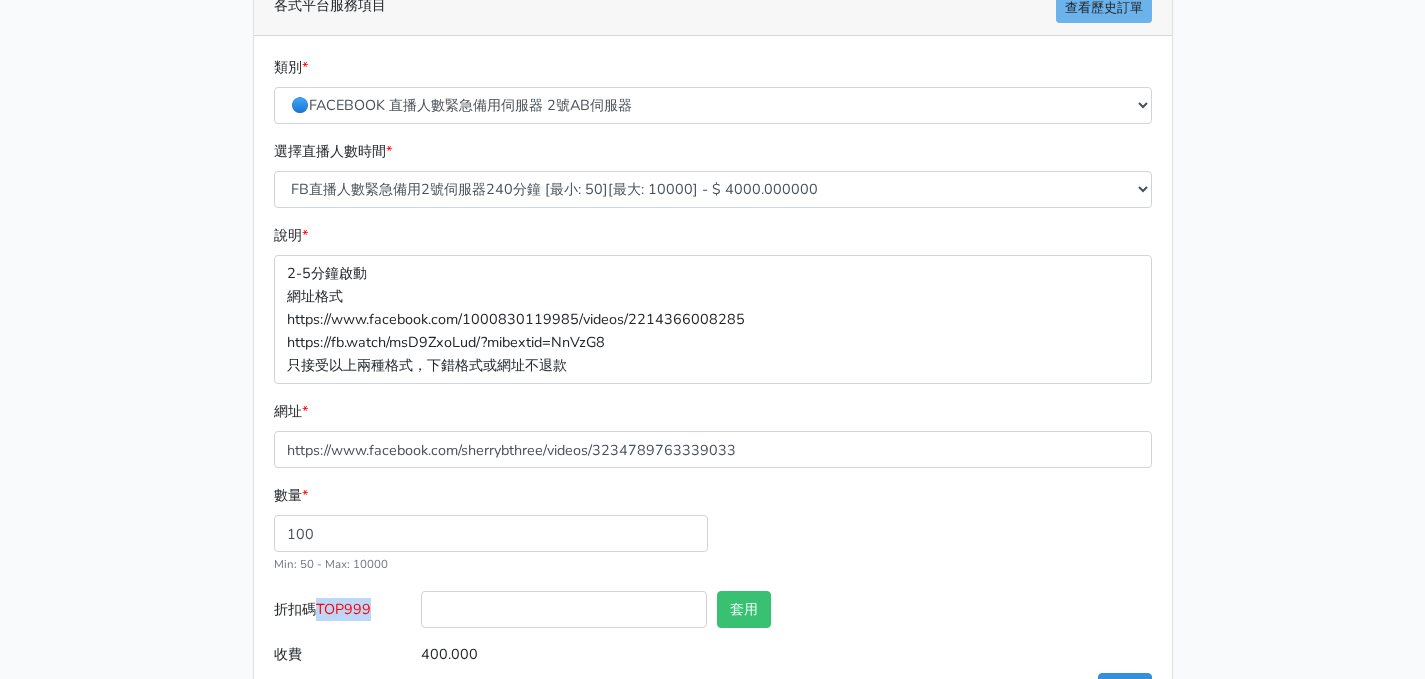 drag, startPoint x: 380, startPoint y: 609, endPoint x: 321, endPoint y: 609, distance: 59 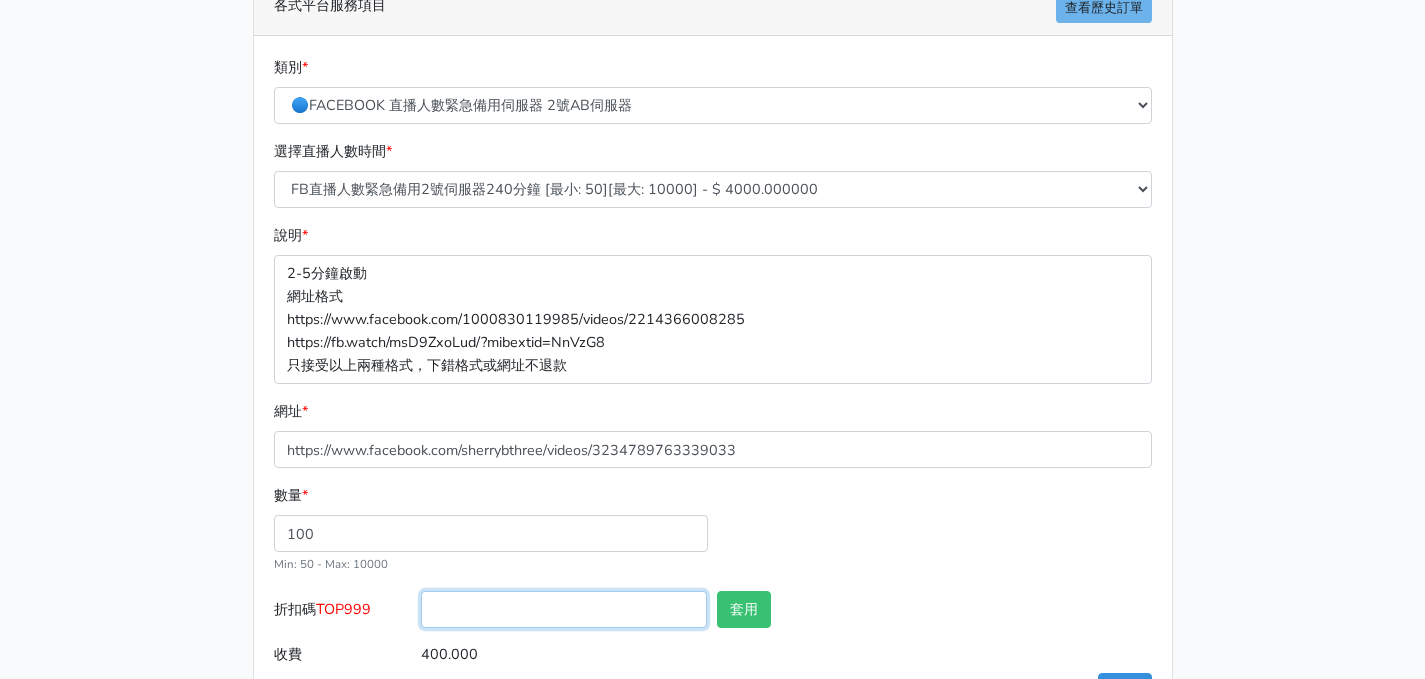 click on "折扣碼  TOP999" at bounding box center (564, 609) 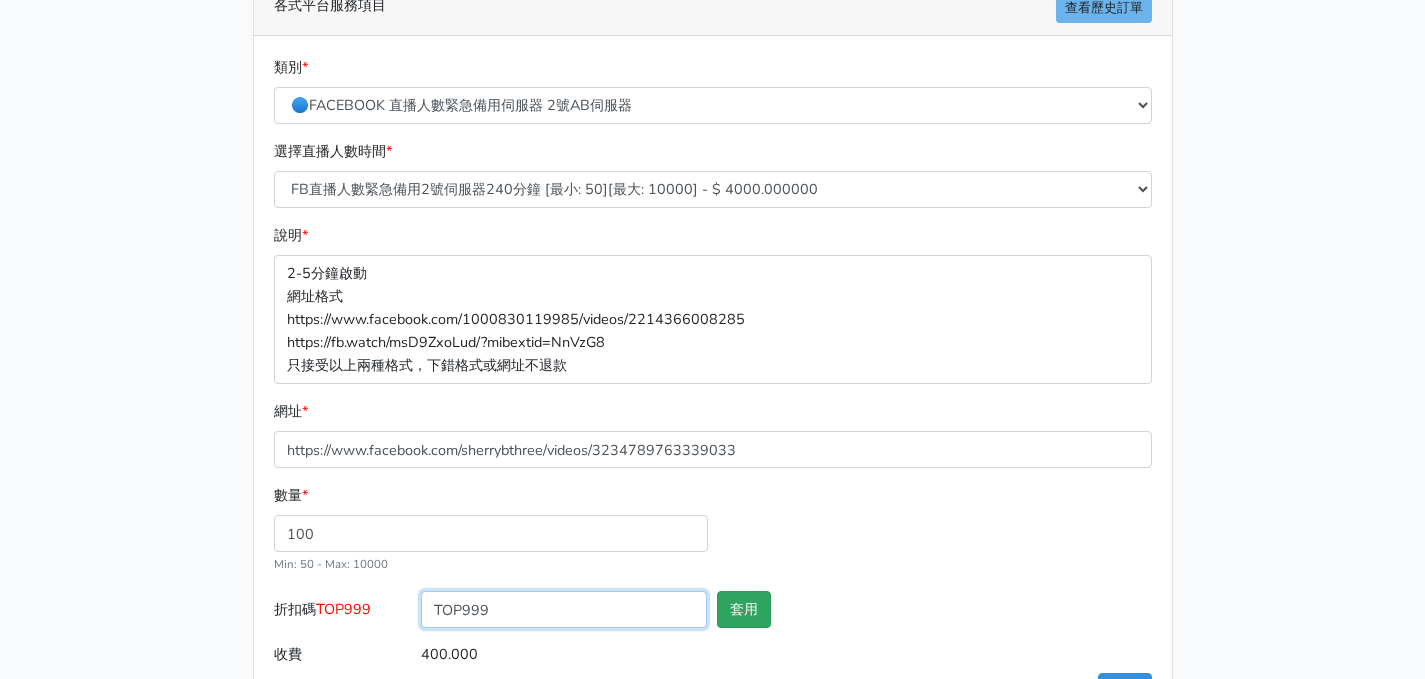 type on "TOP999" 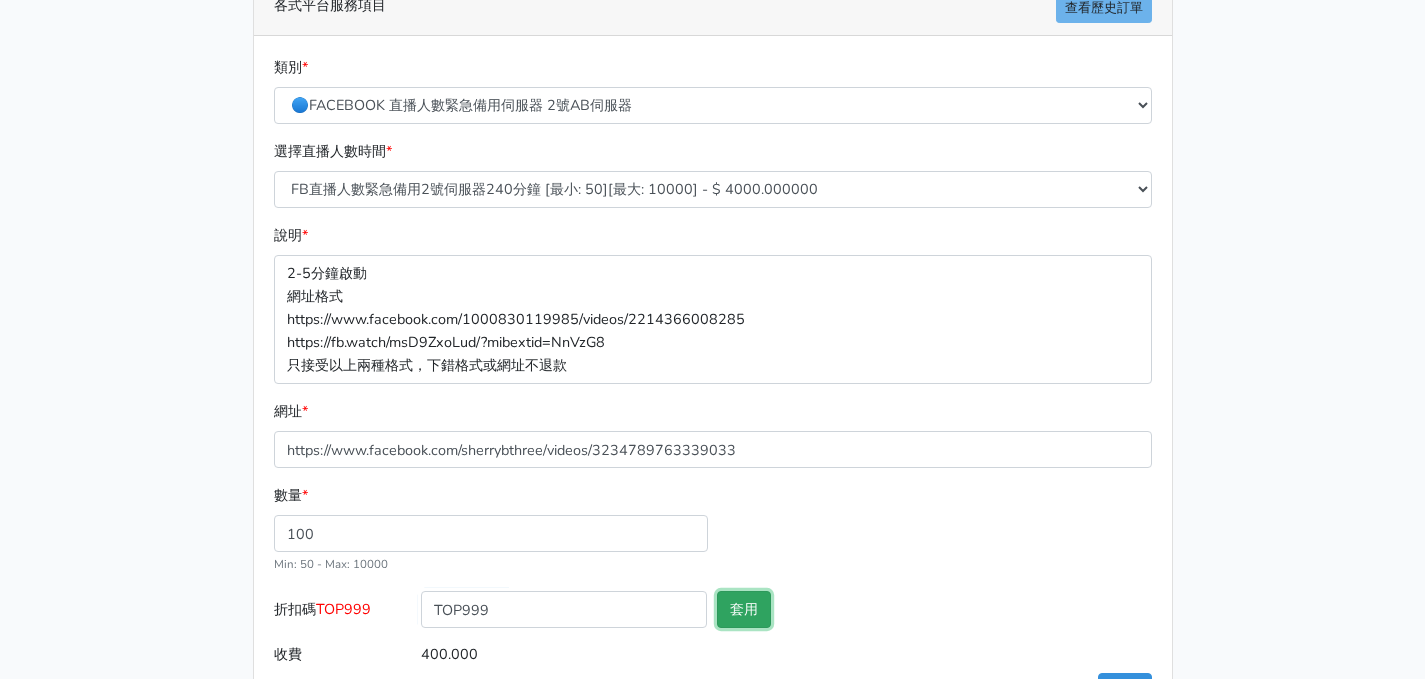 click on "套用" at bounding box center (744, 609) 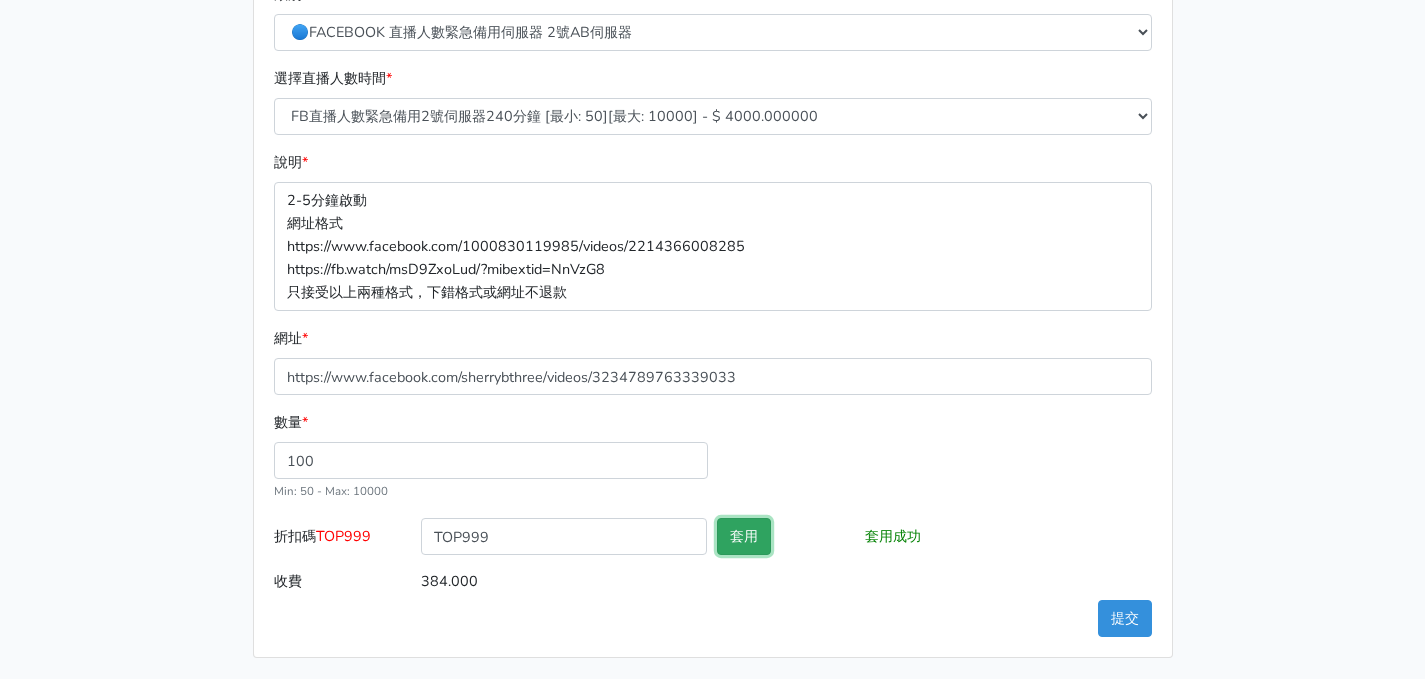 scroll, scrollTop: 765, scrollLeft: 0, axis: vertical 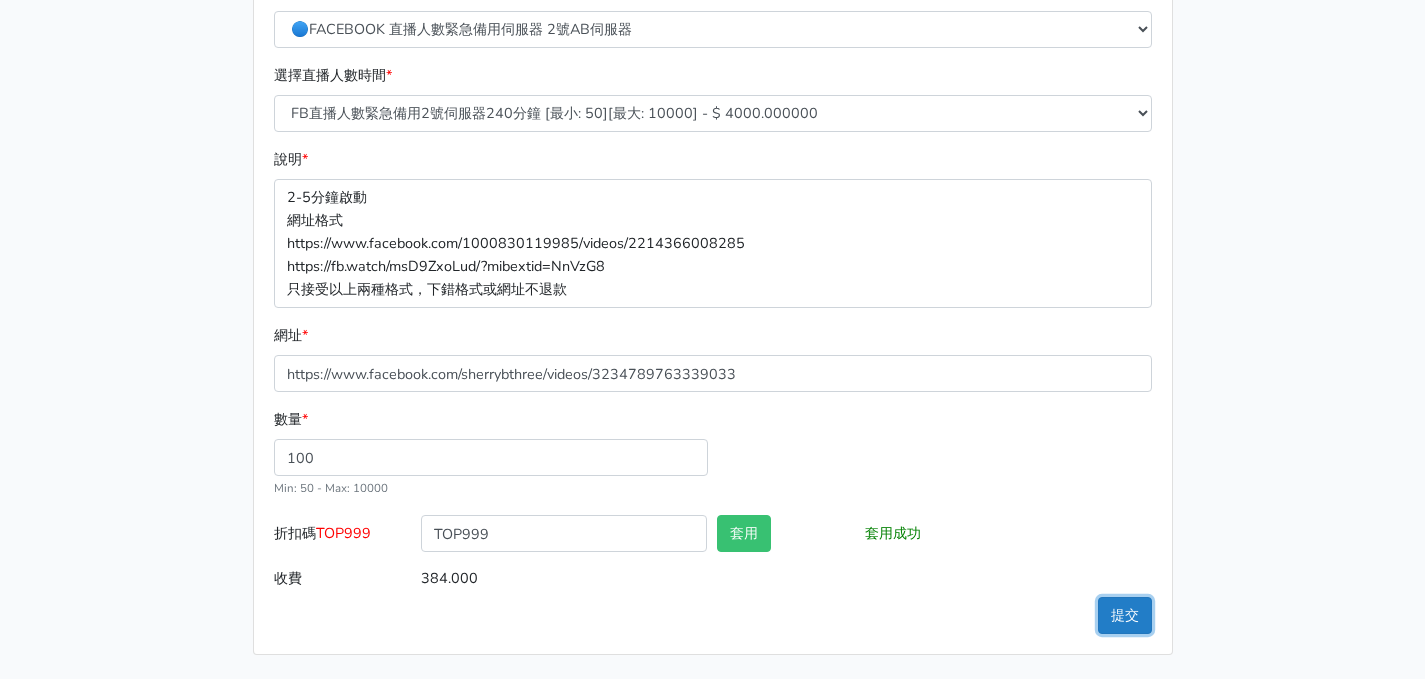 click on "提交" at bounding box center (1125, 615) 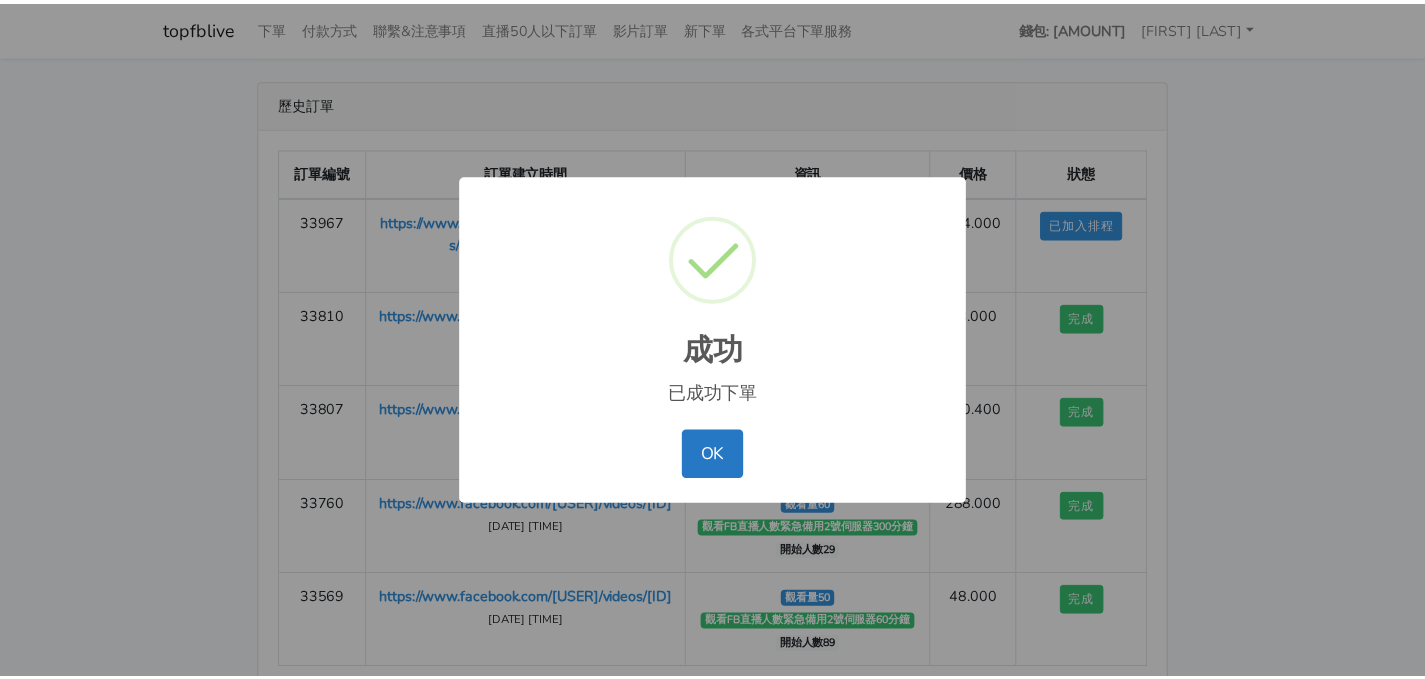 scroll, scrollTop: 0, scrollLeft: 0, axis: both 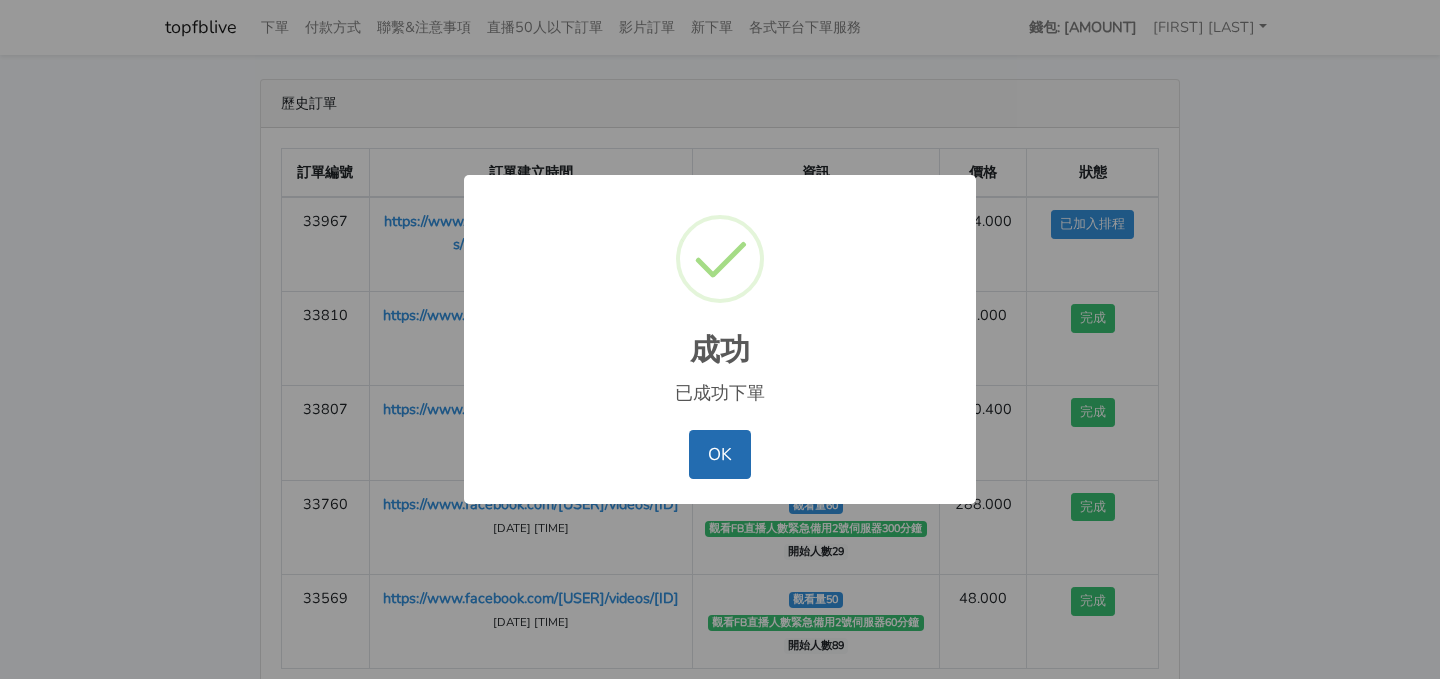 click on "OK" at bounding box center [719, 454] 